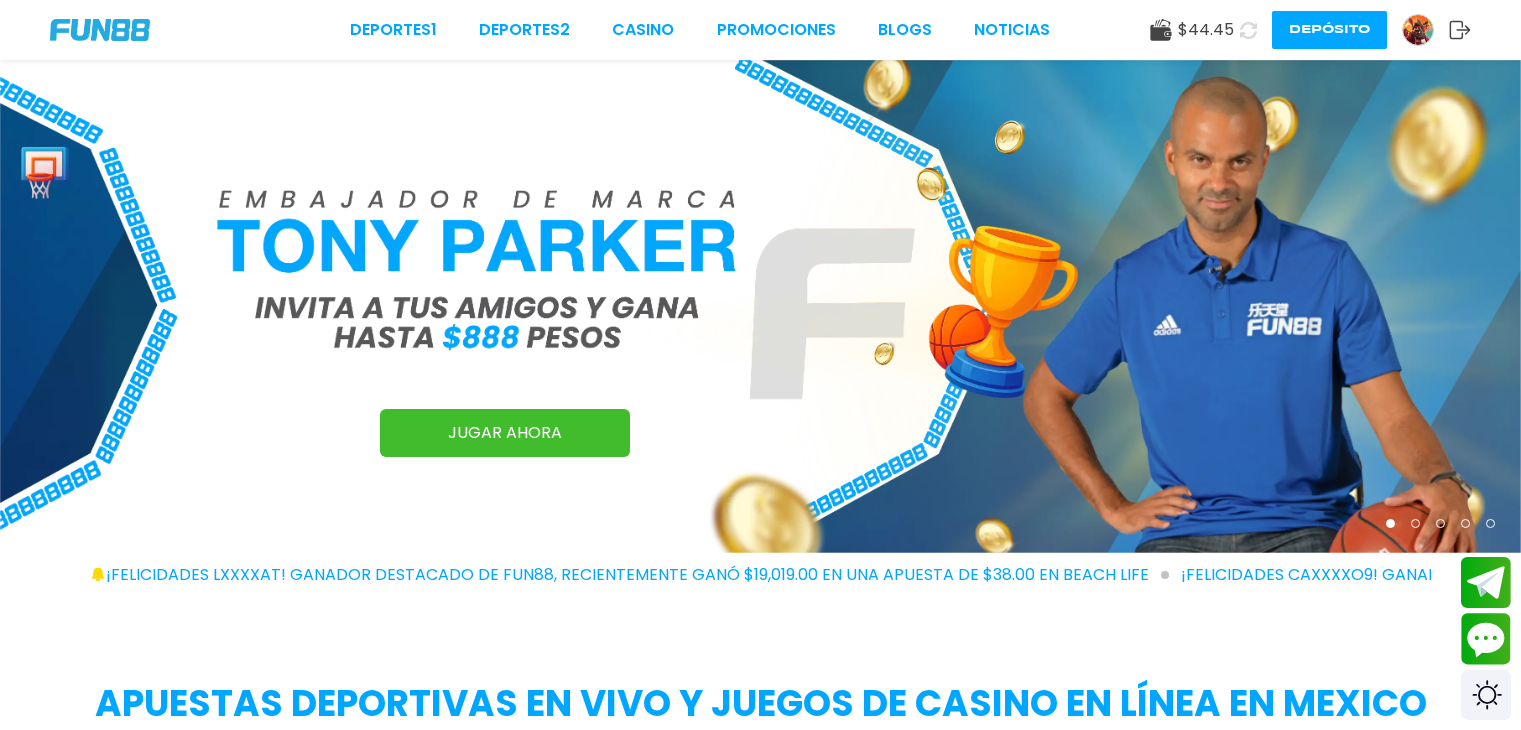 scroll, scrollTop: 0, scrollLeft: 0, axis: both 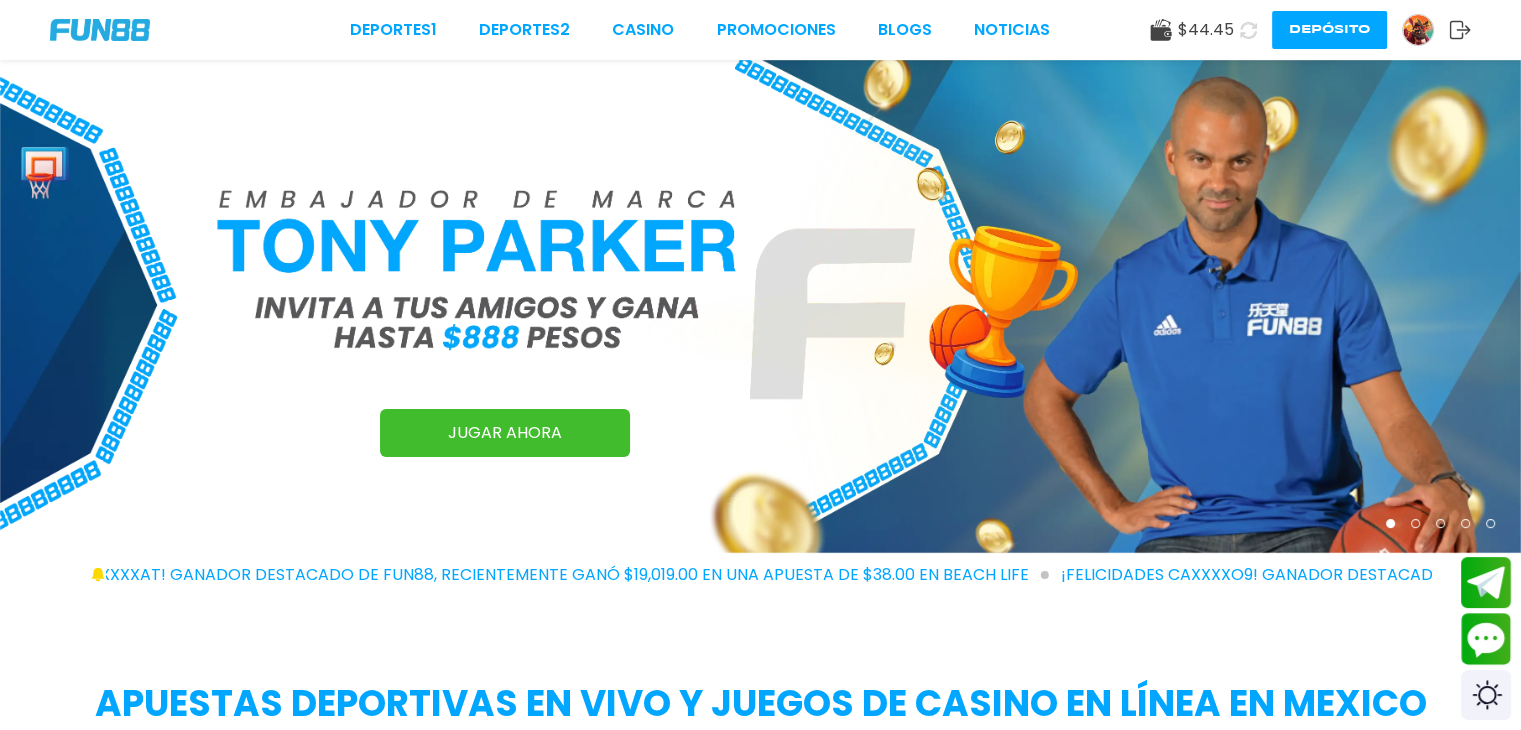 click 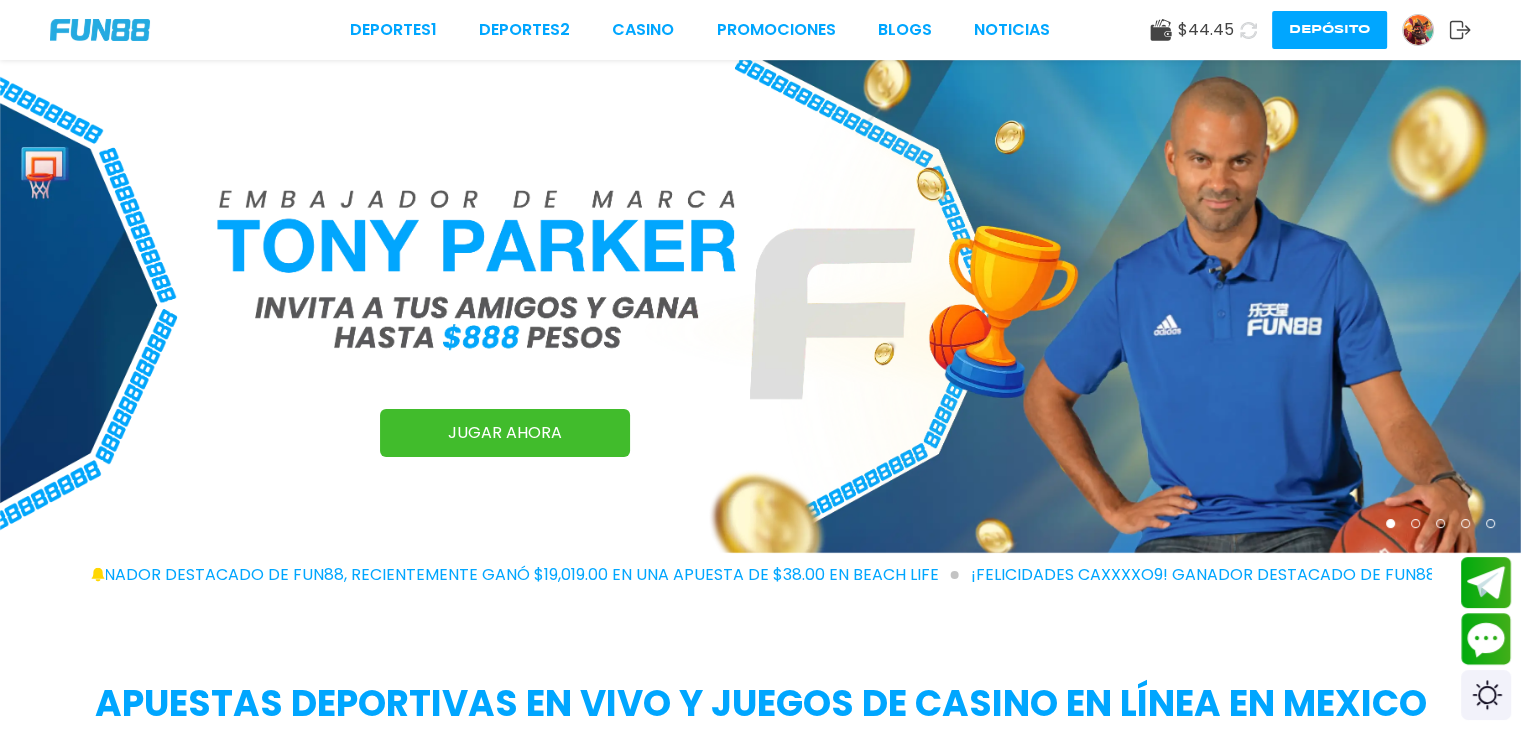 click on "Deportes  1 Deportes  2 CASINO Promociones BLOGS NOTICIAS" at bounding box center (700, 30) 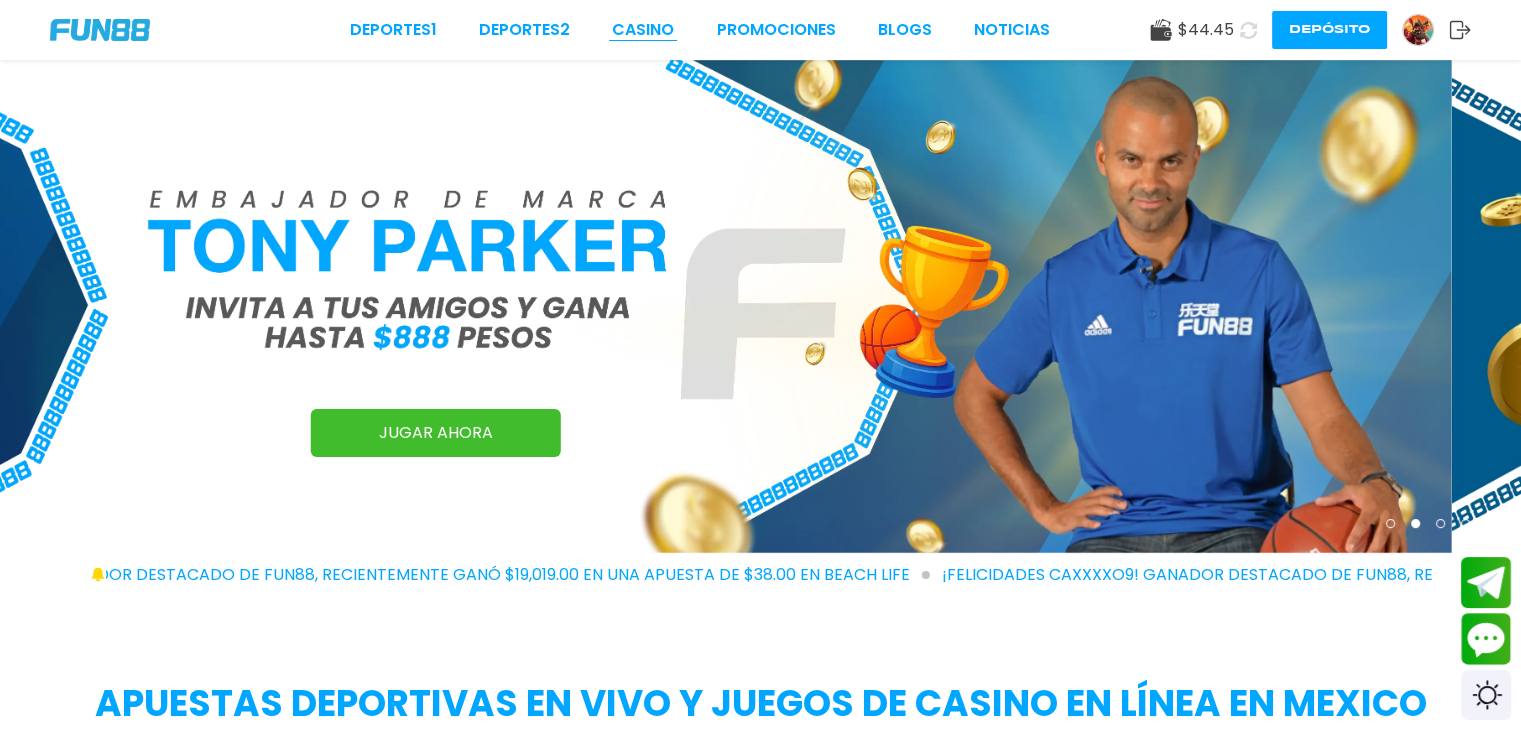 click on "CASINO" at bounding box center [643, 30] 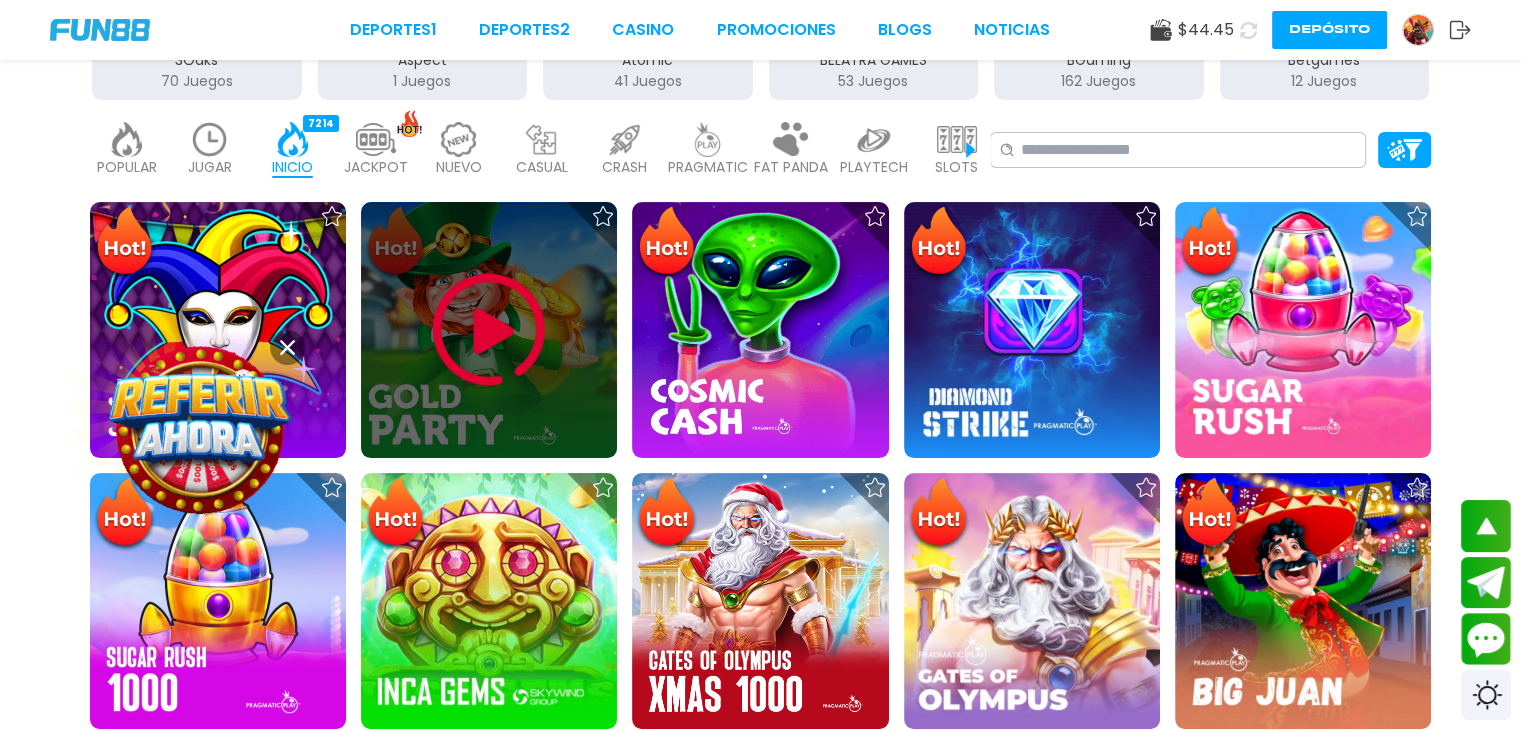 scroll, scrollTop: 500, scrollLeft: 0, axis: vertical 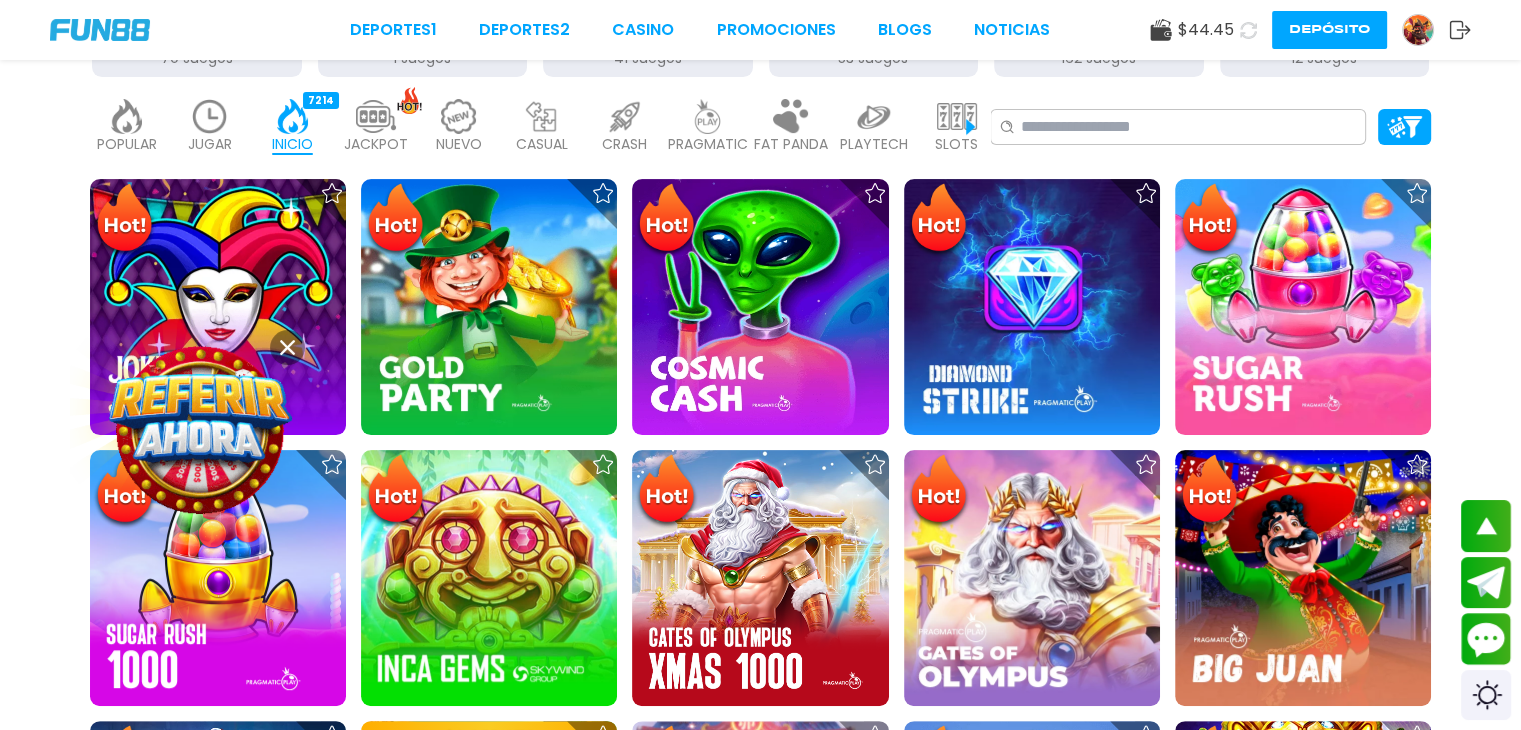 click at bounding box center [210, 116] 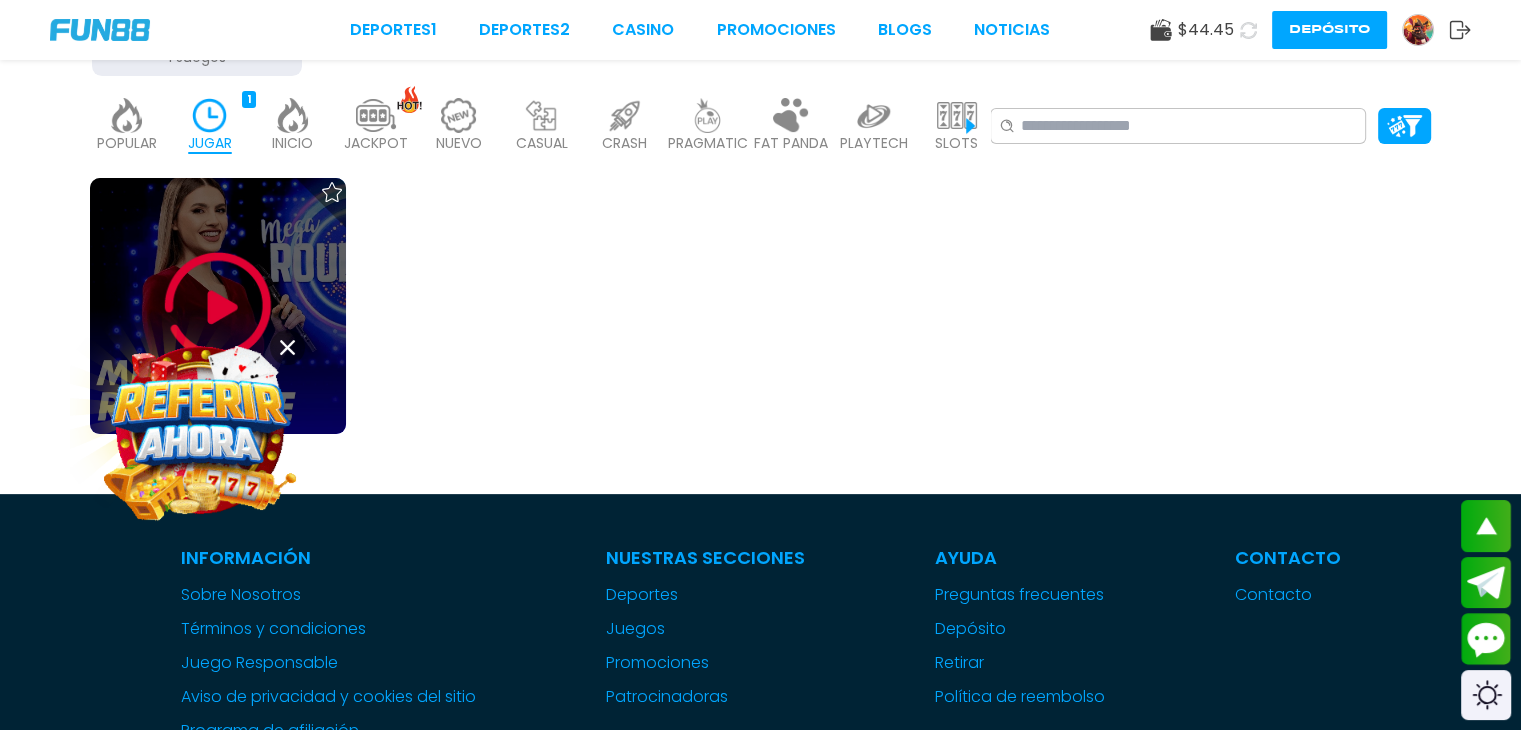 click at bounding box center [218, 306] 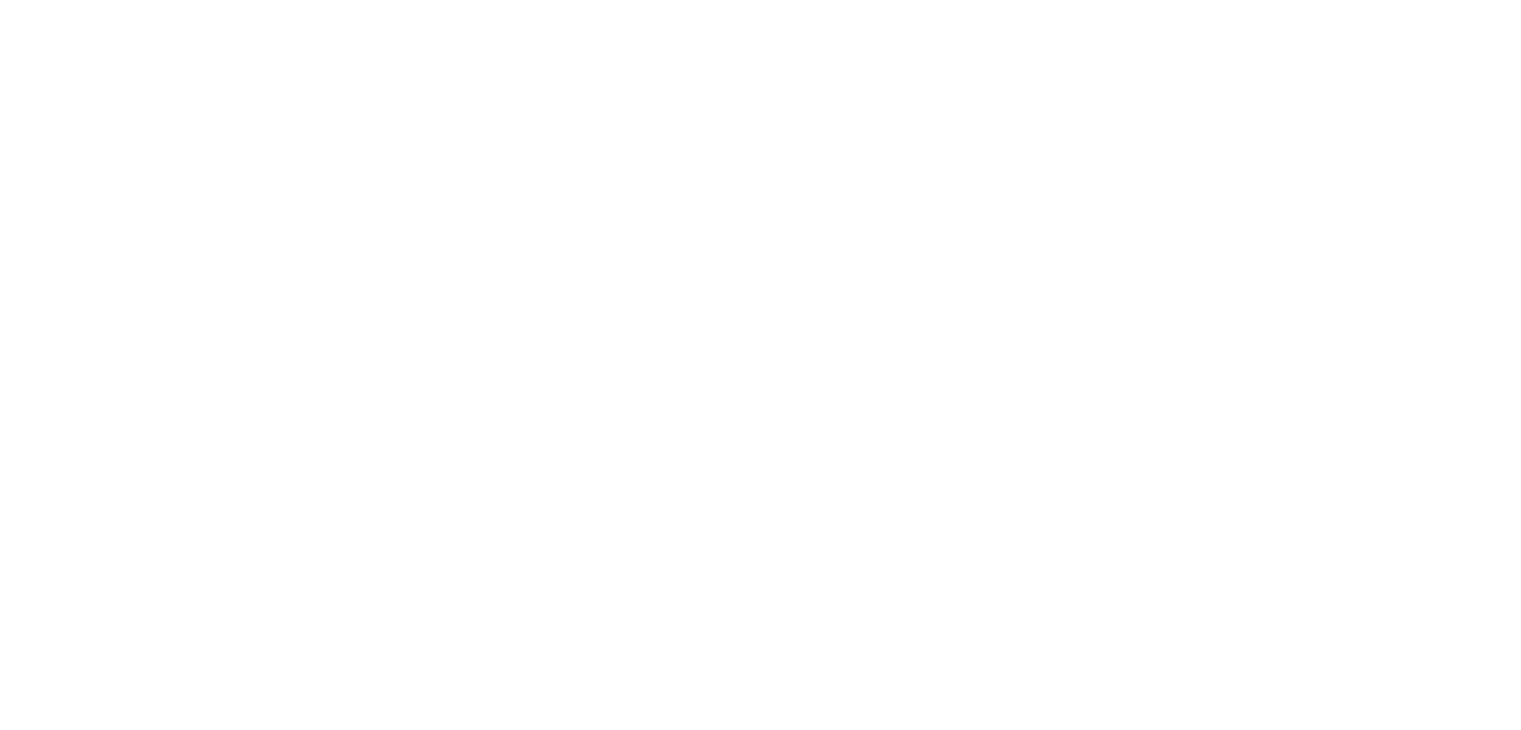 scroll, scrollTop: 0, scrollLeft: 0, axis: both 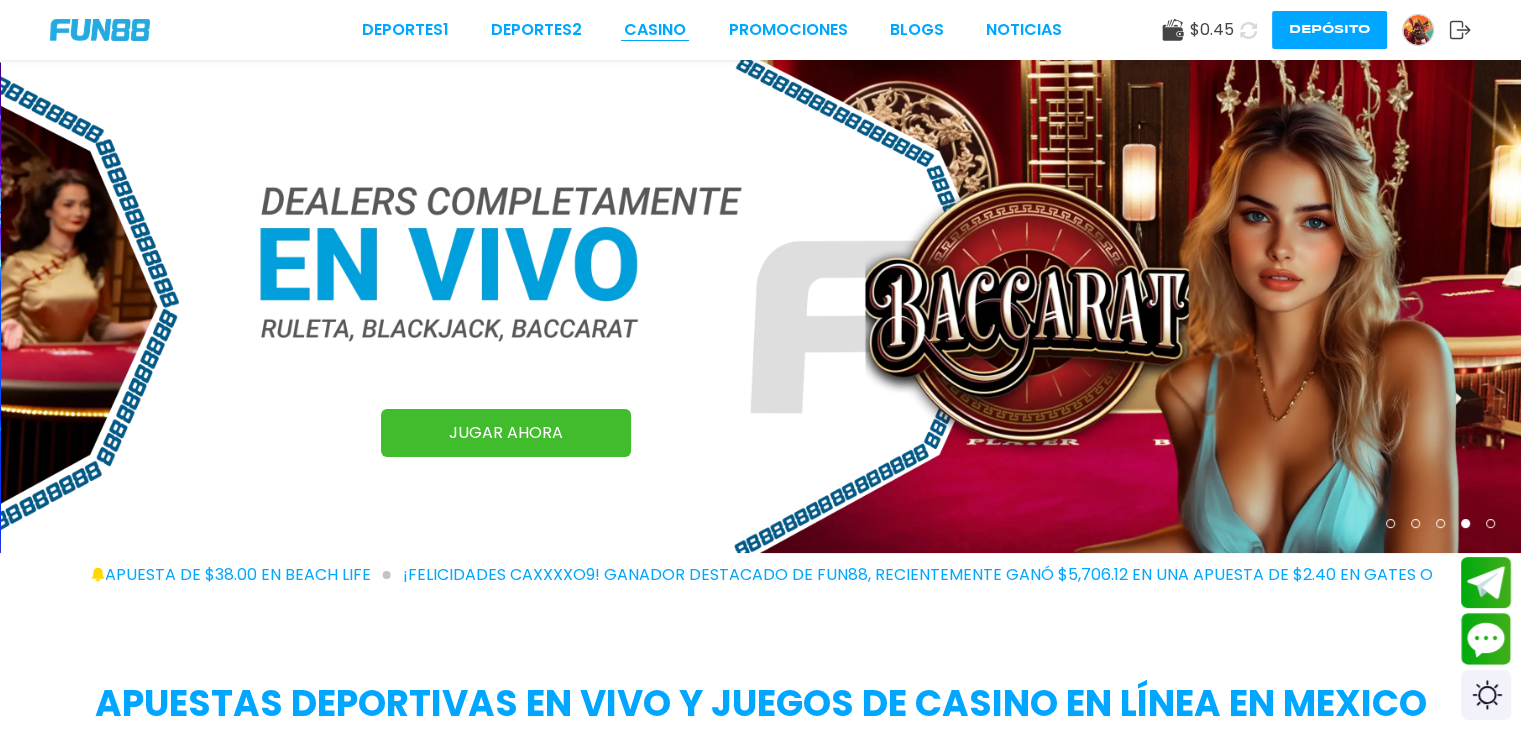 click on "CASINO" at bounding box center (655, 30) 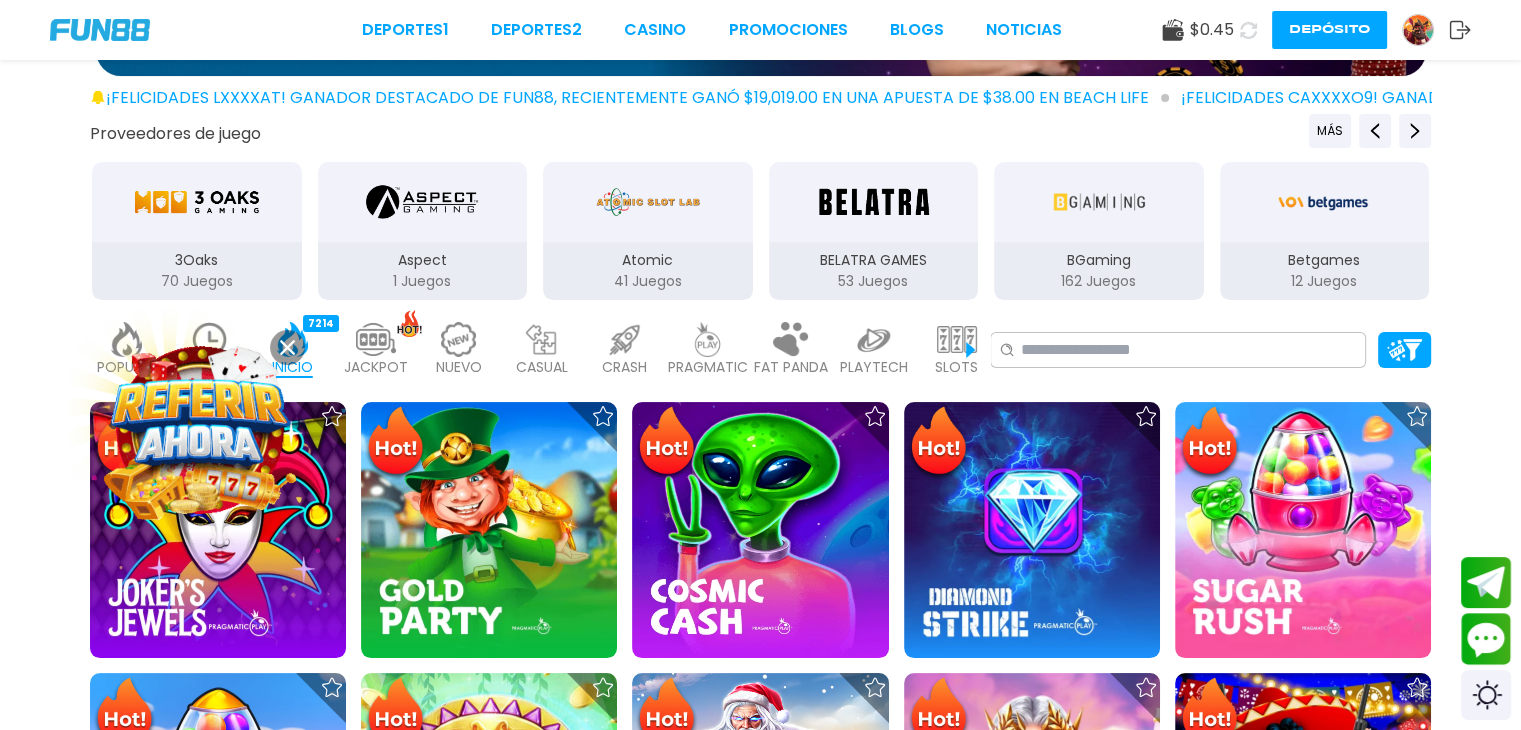 scroll, scrollTop: 300, scrollLeft: 0, axis: vertical 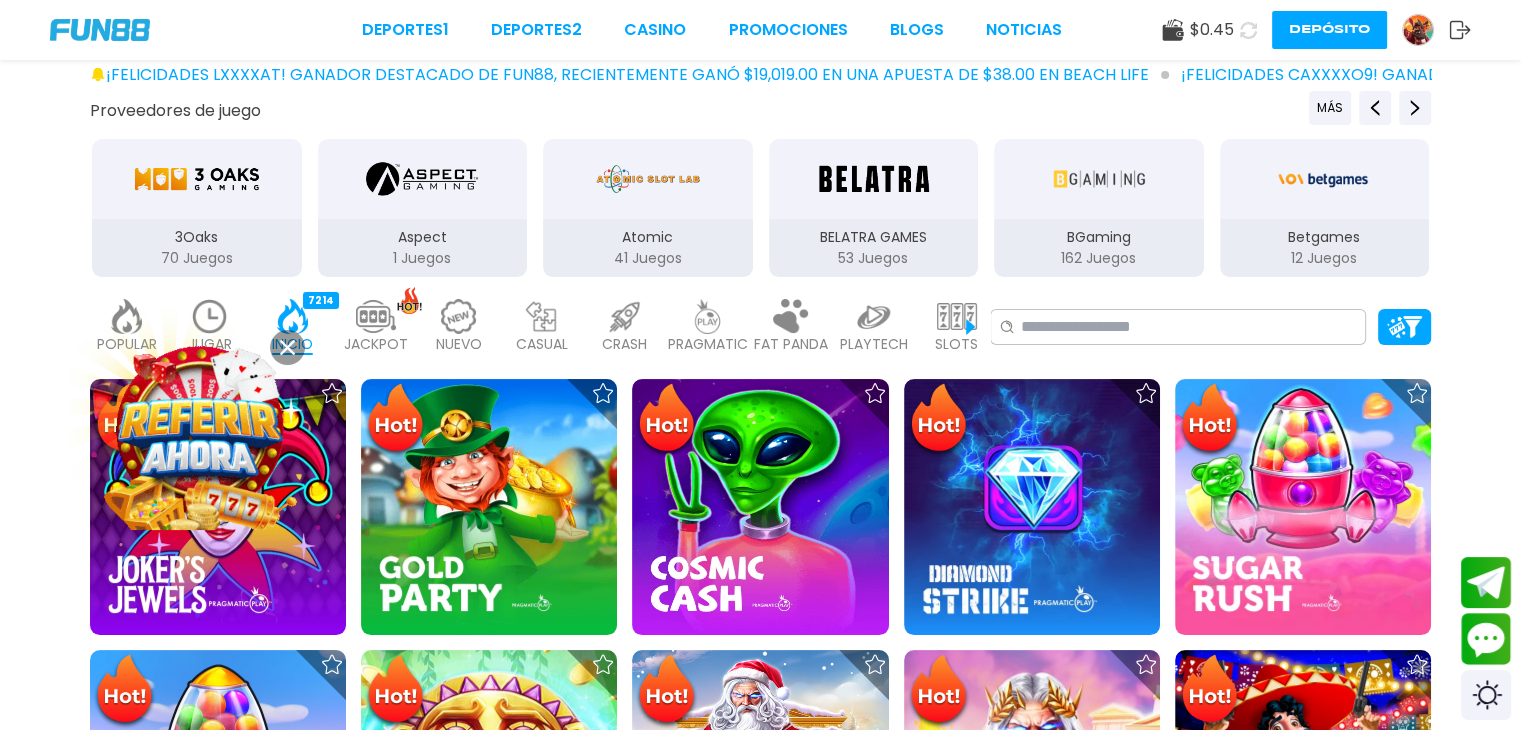 click 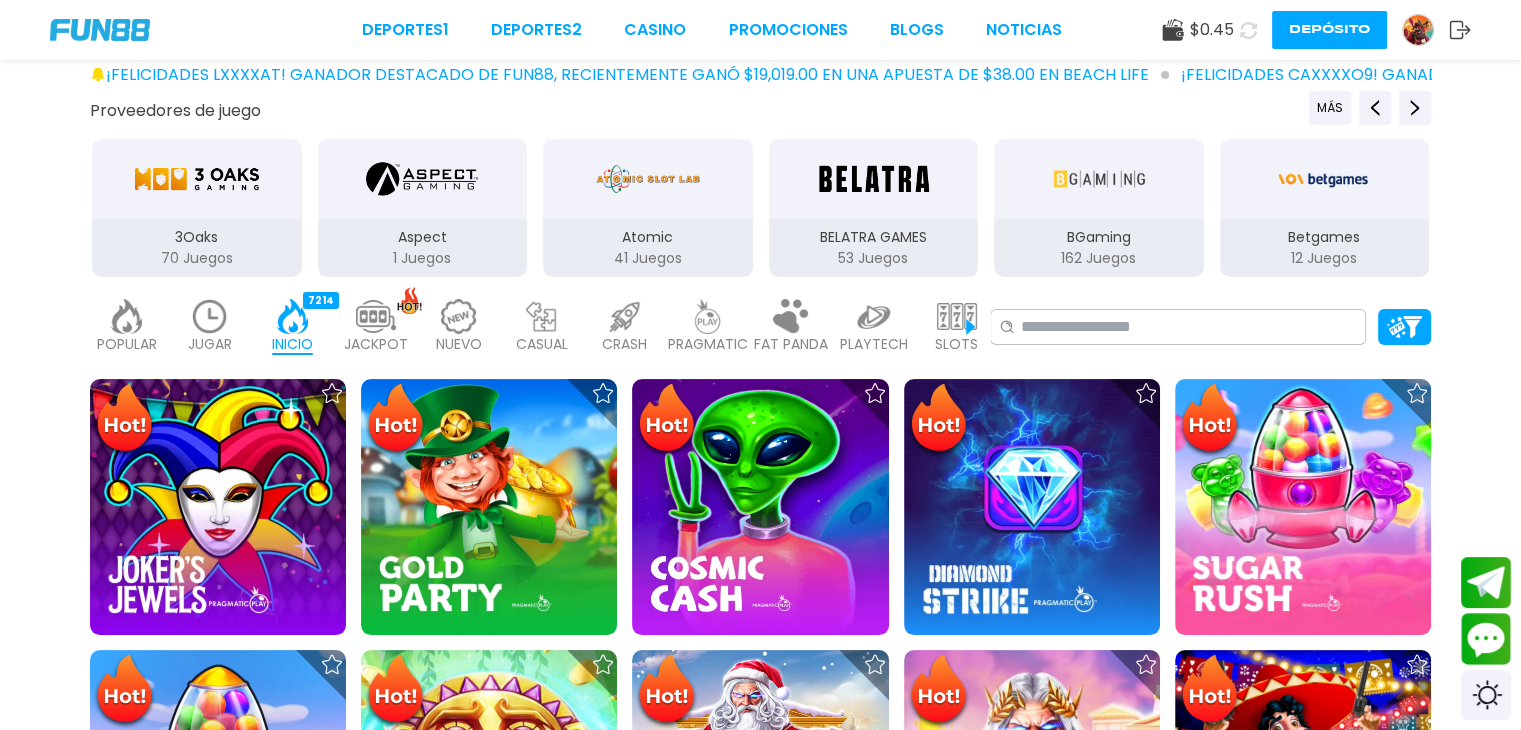 click at bounding box center [210, 316] 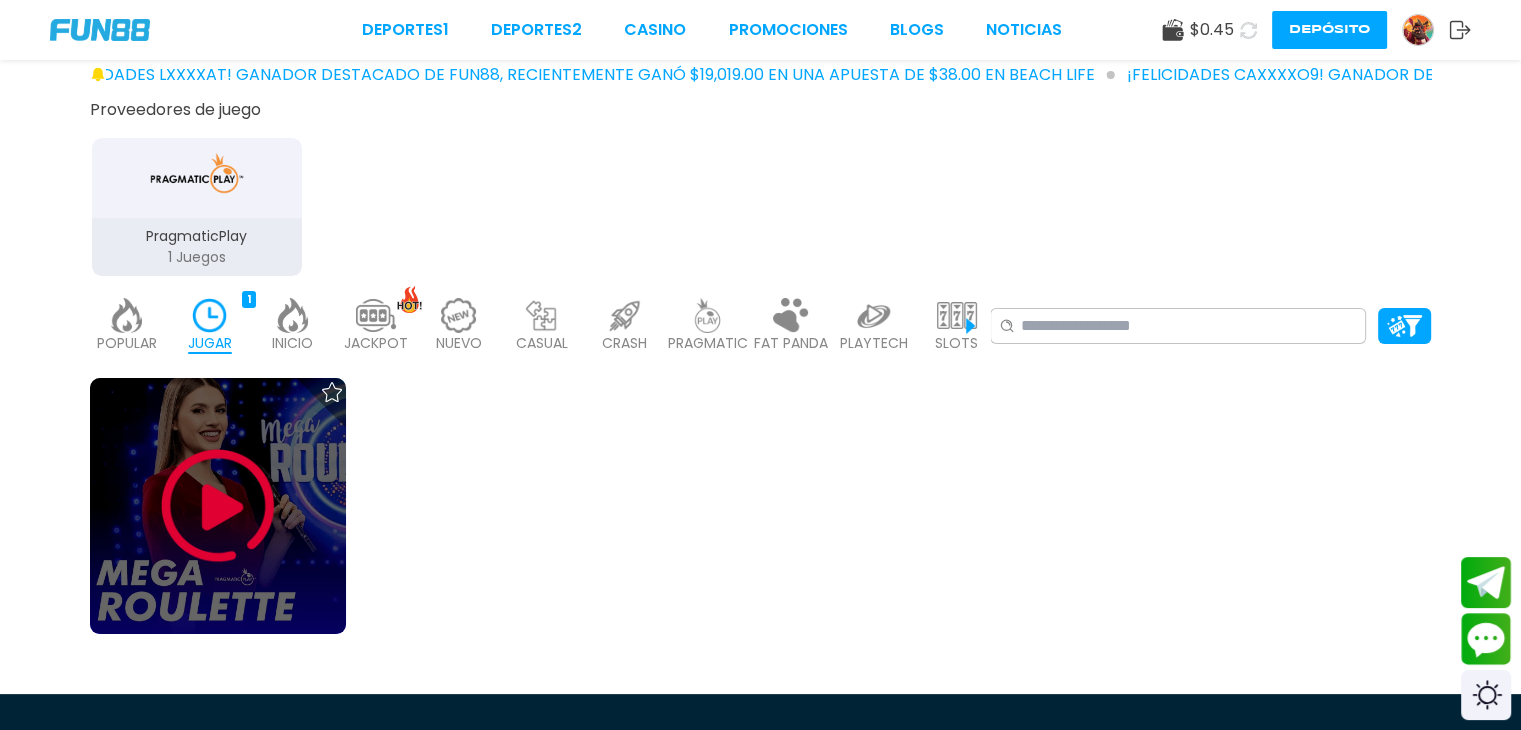 click at bounding box center (218, 506) 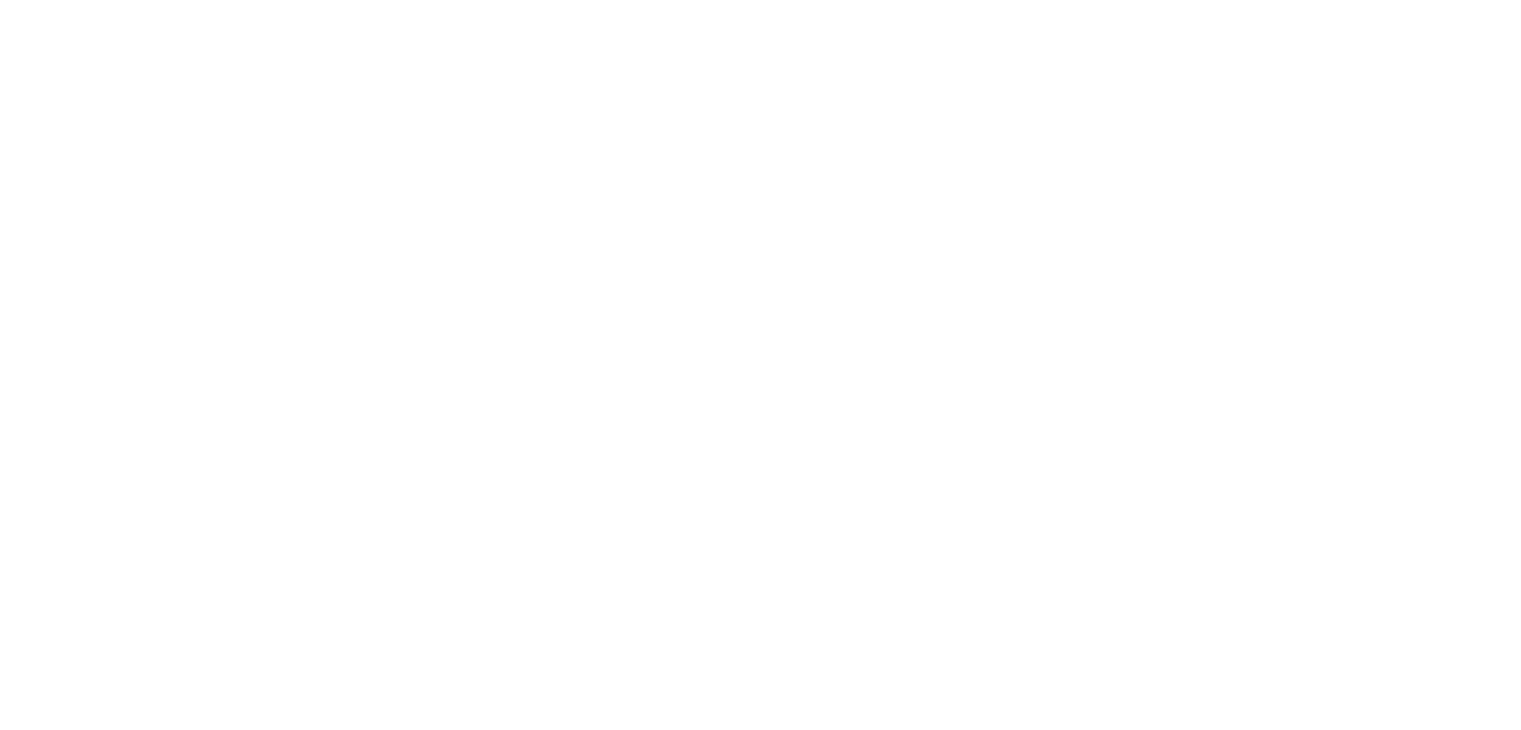 scroll, scrollTop: 0, scrollLeft: 0, axis: both 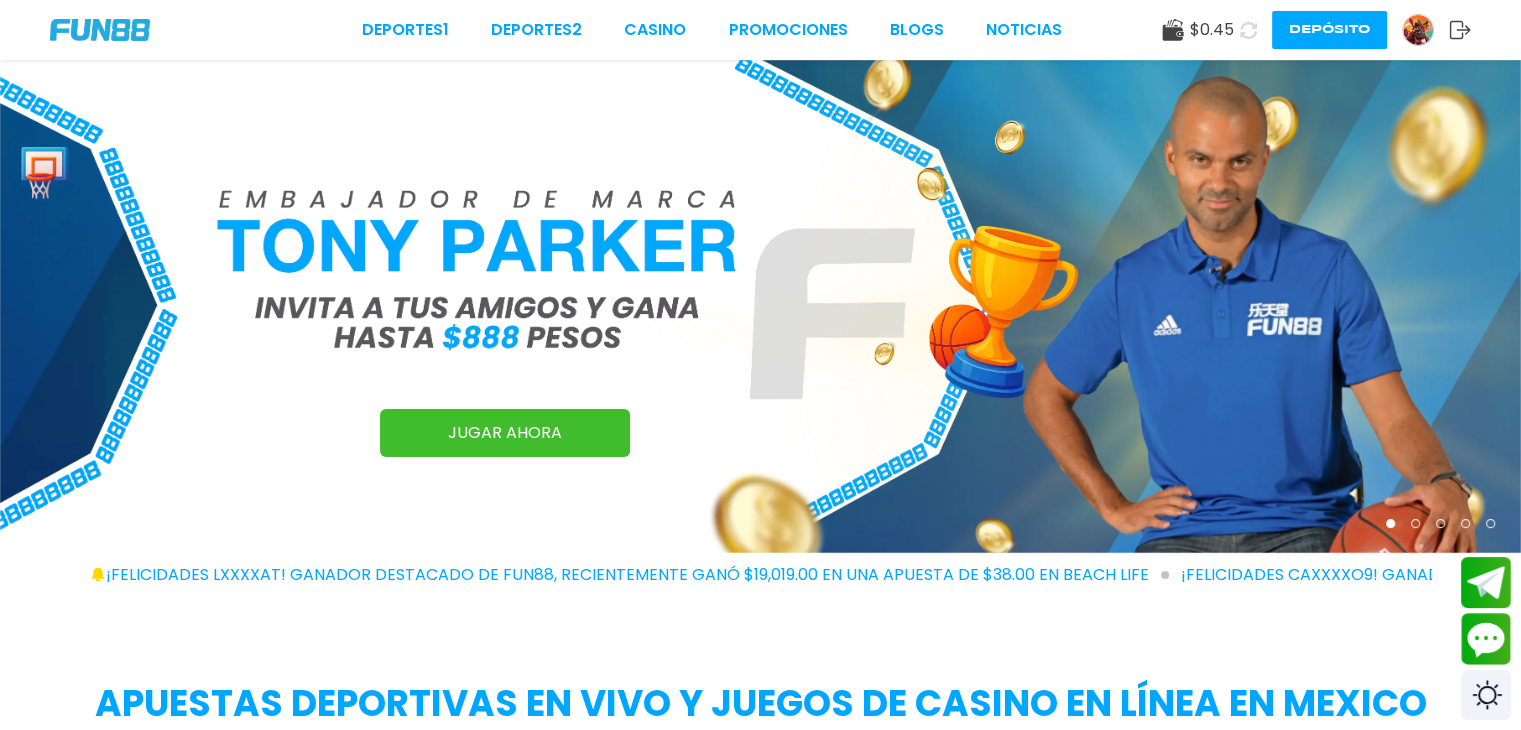 click on "Deportes  1 Deportes  2 CASINO Promociones BLOGS NOTICIAS $ 0.45 Depósito" at bounding box center (760, 30) 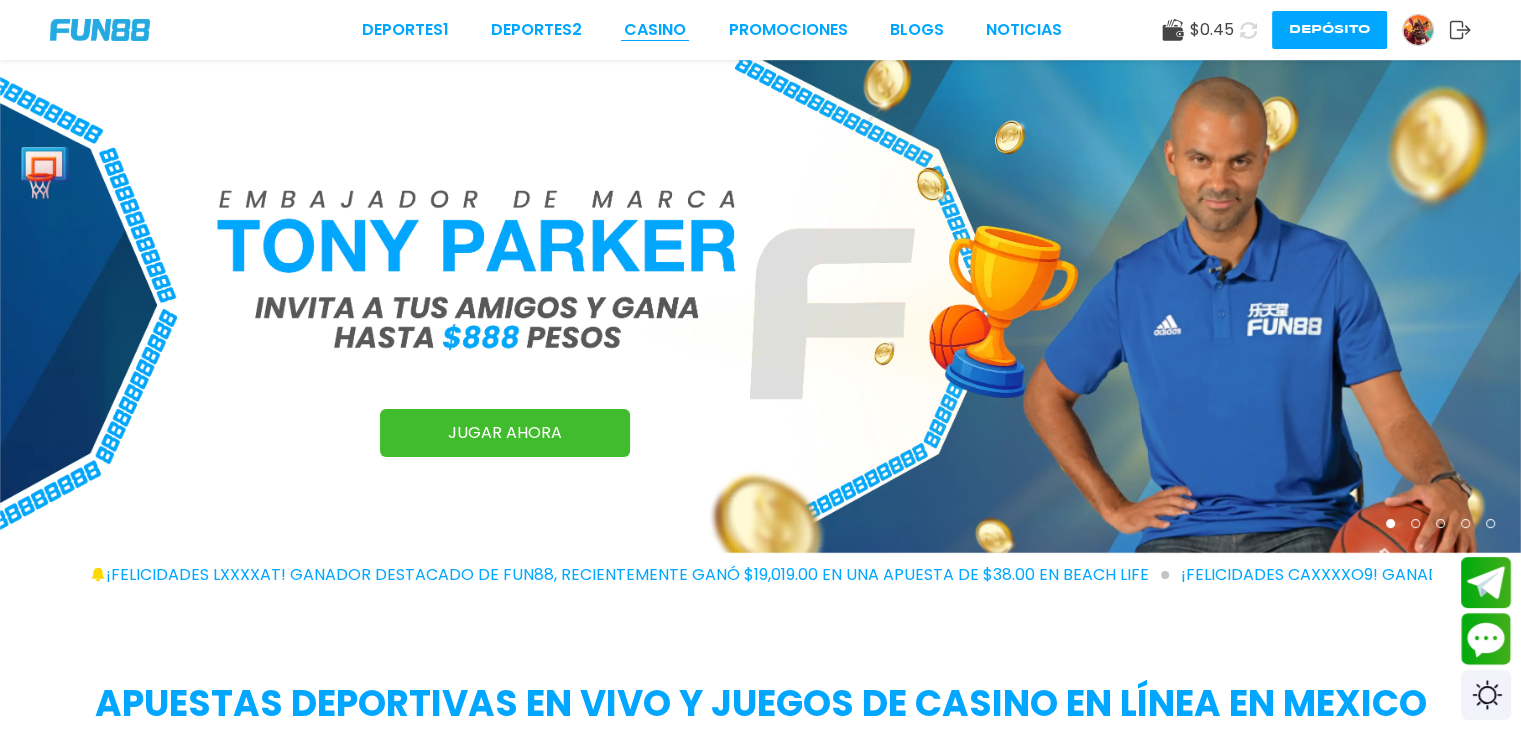 click on "CASINO" at bounding box center (655, 30) 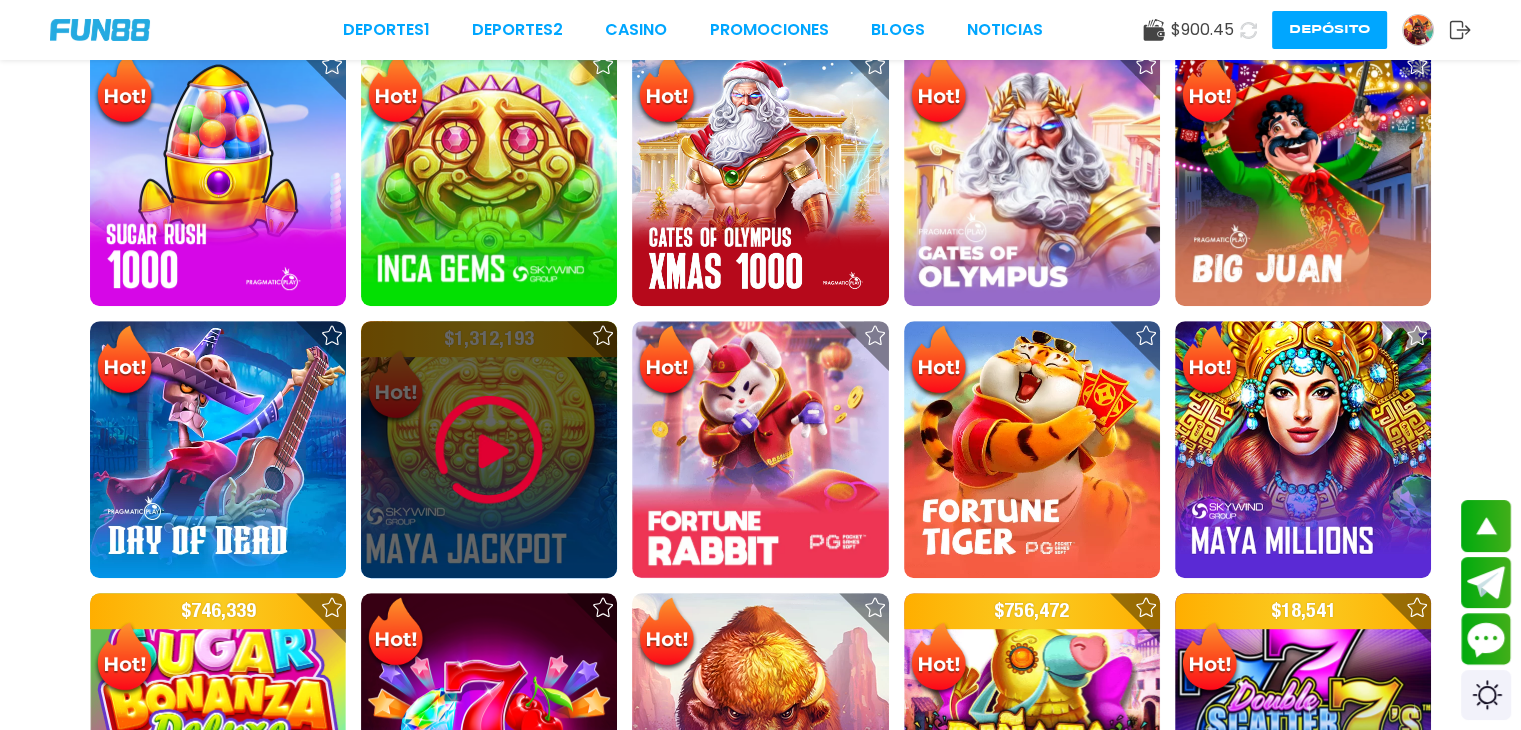 scroll, scrollTop: 400, scrollLeft: 0, axis: vertical 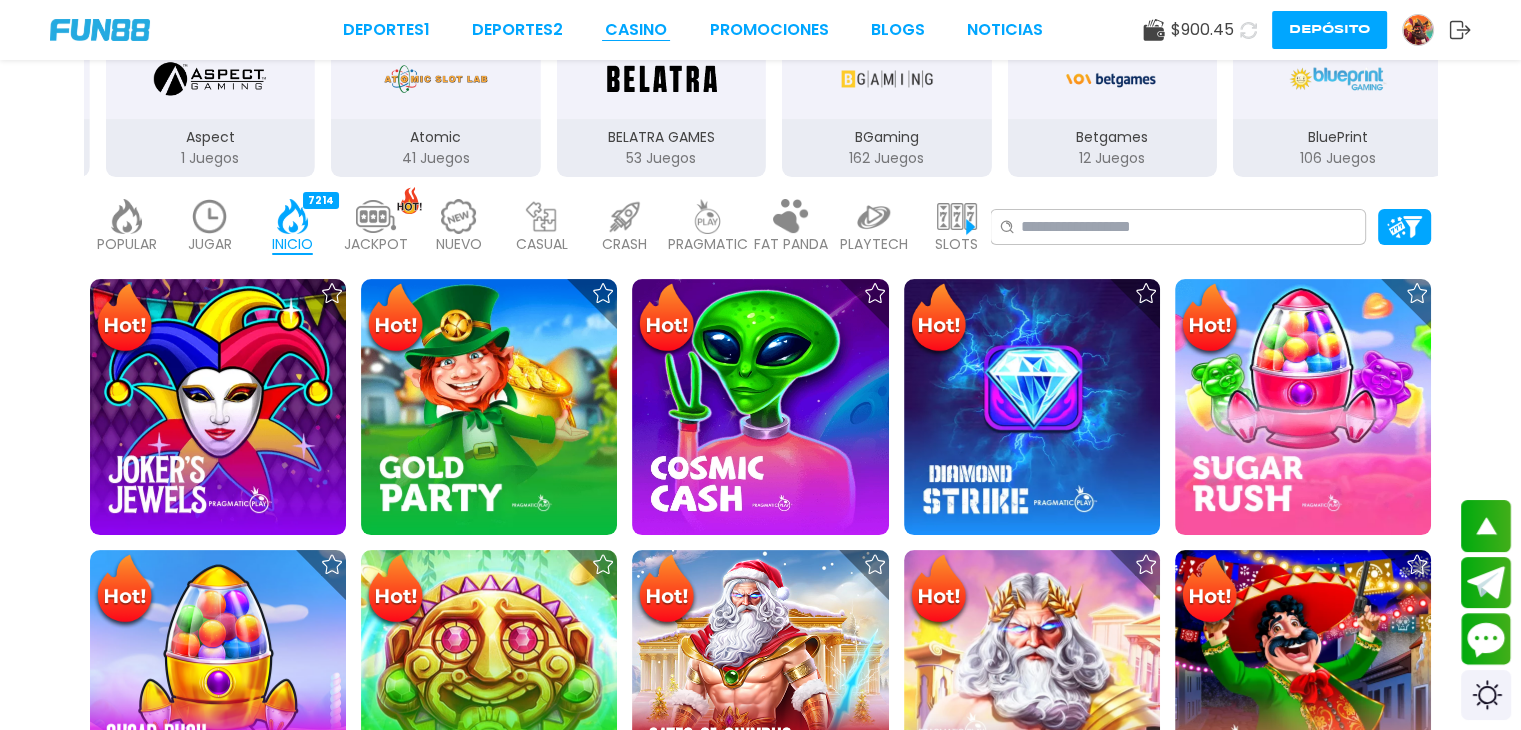 click on "CASINO" at bounding box center (636, 30) 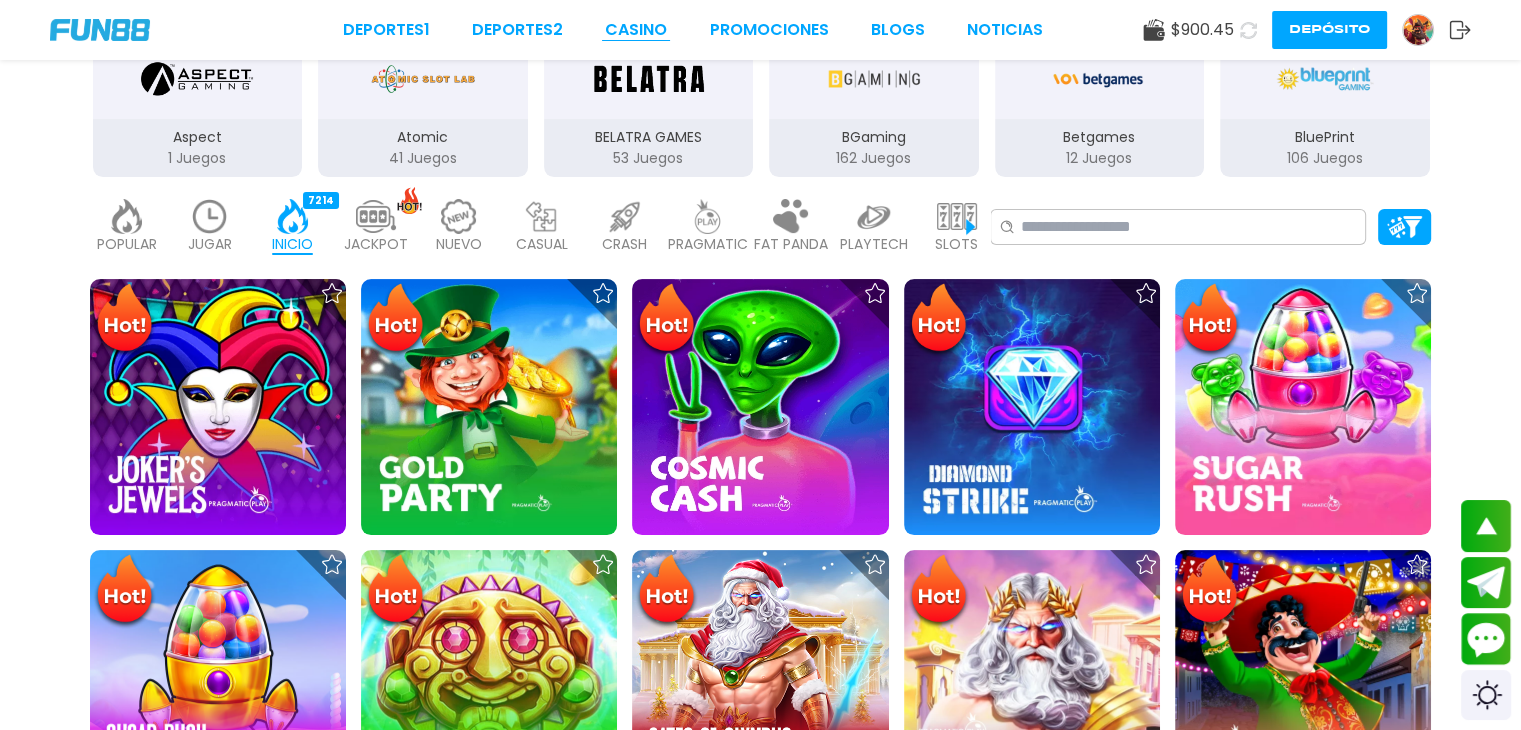 click on "CASINO" at bounding box center (636, 30) 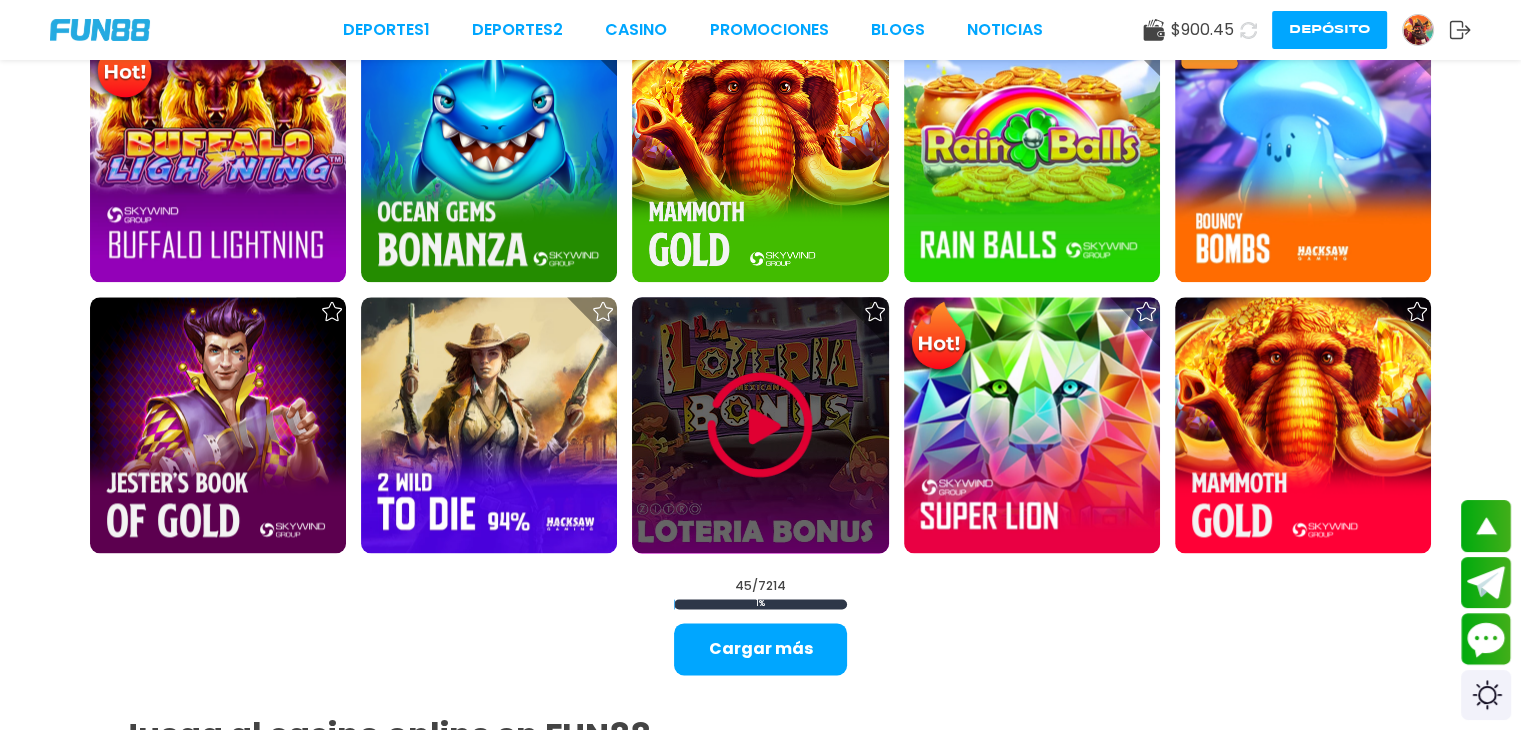 scroll, scrollTop: 2800, scrollLeft: 0, axis: vertical 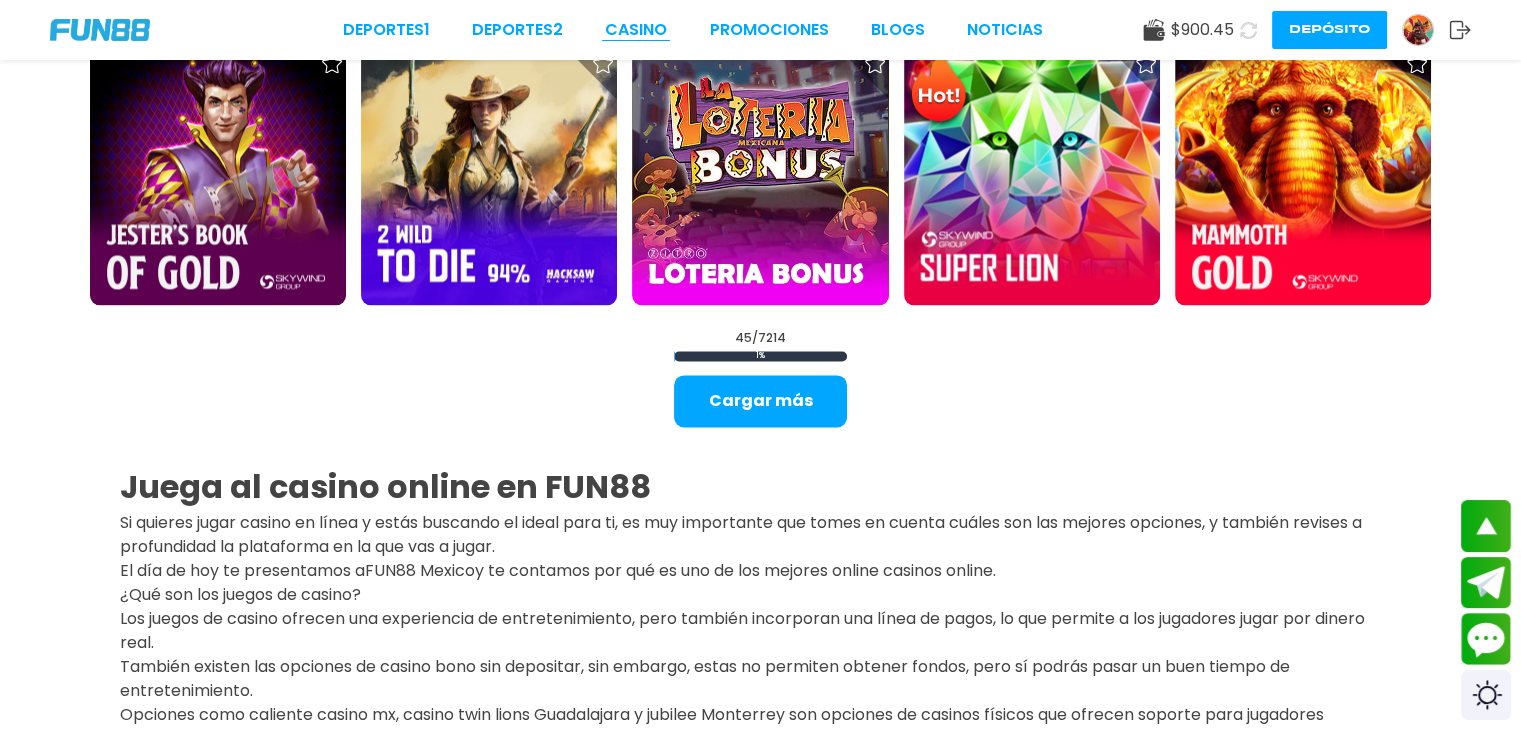 click on "CASINO" at bounding box center (636, 30) 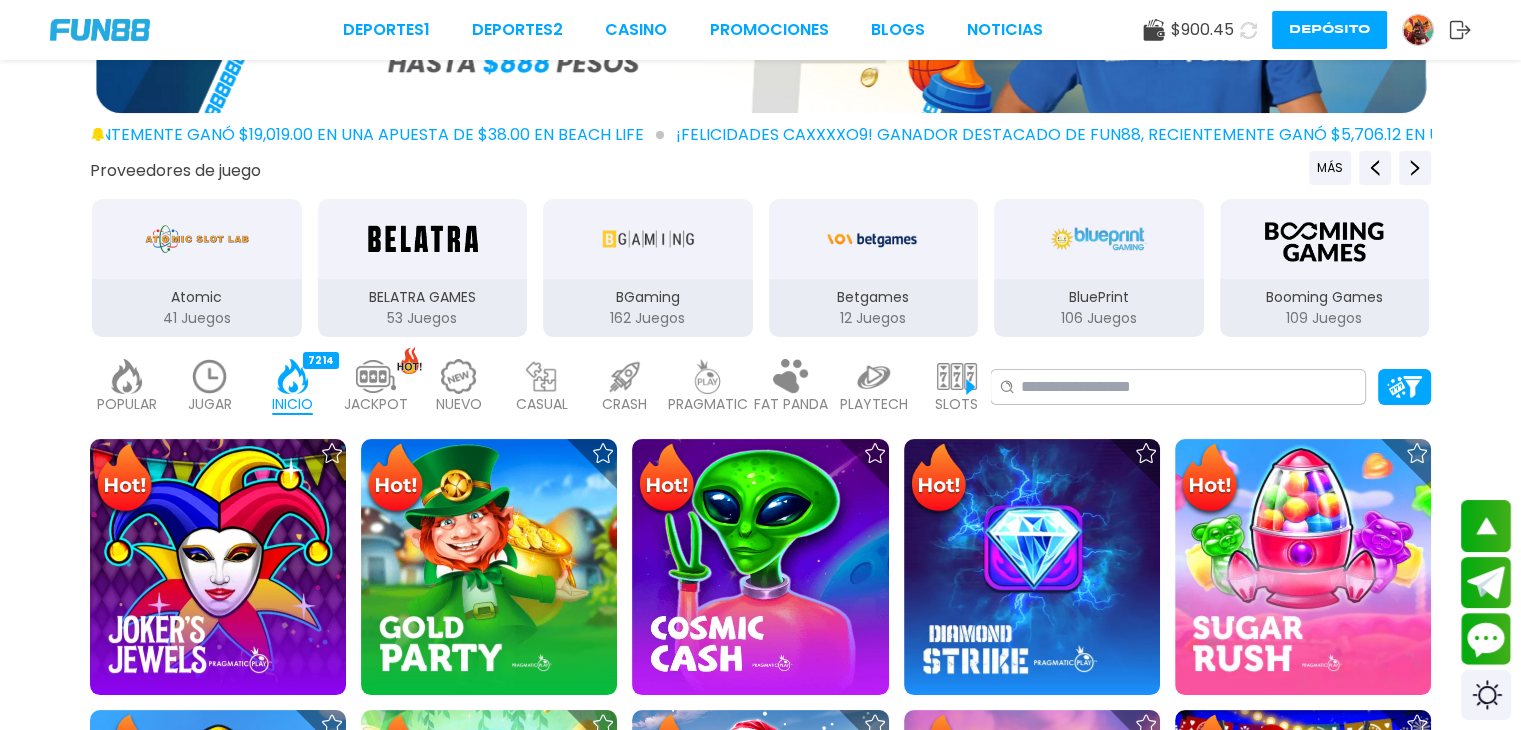 scroll, scrollTop: 0, scrollLeft: 0, axis: both 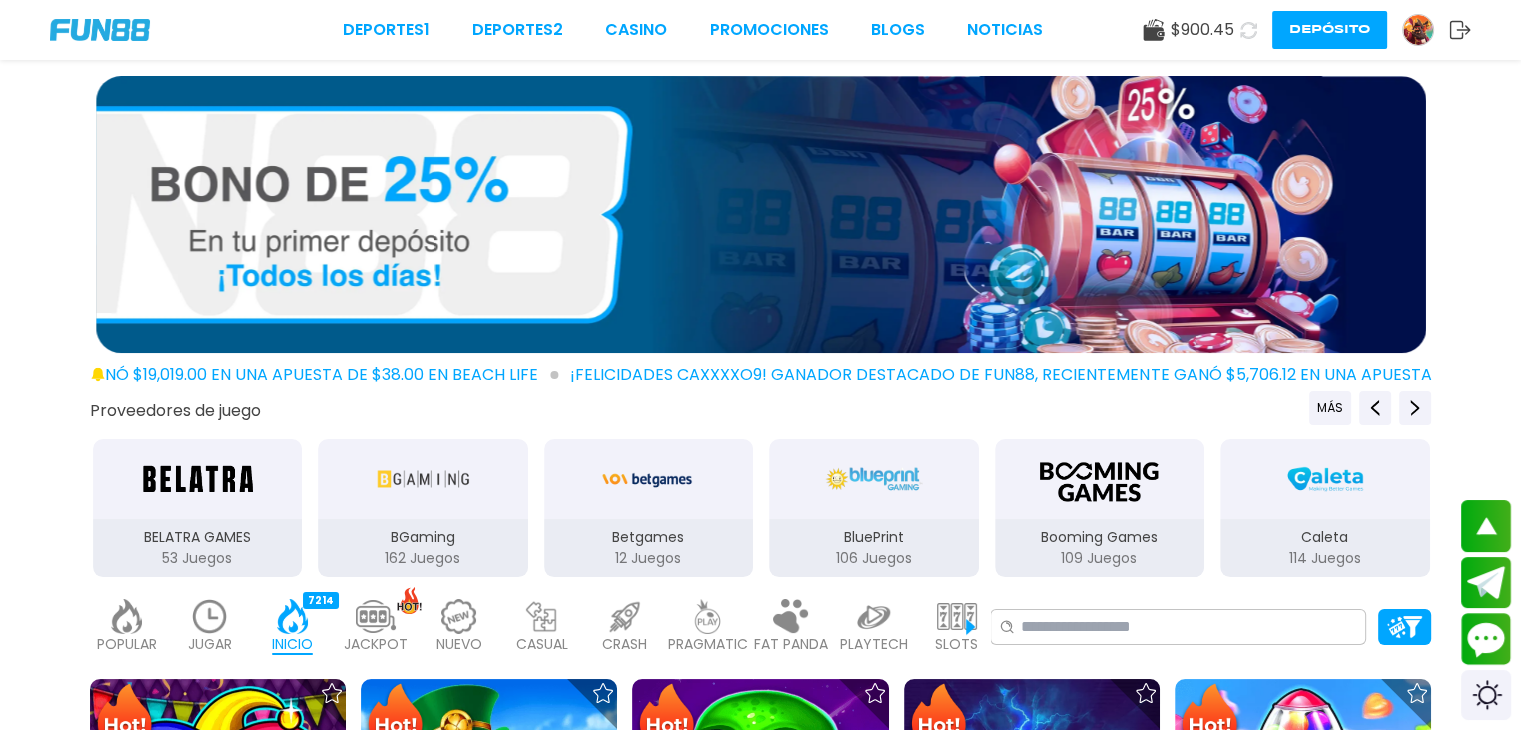 click at bounding box center (210, 616) 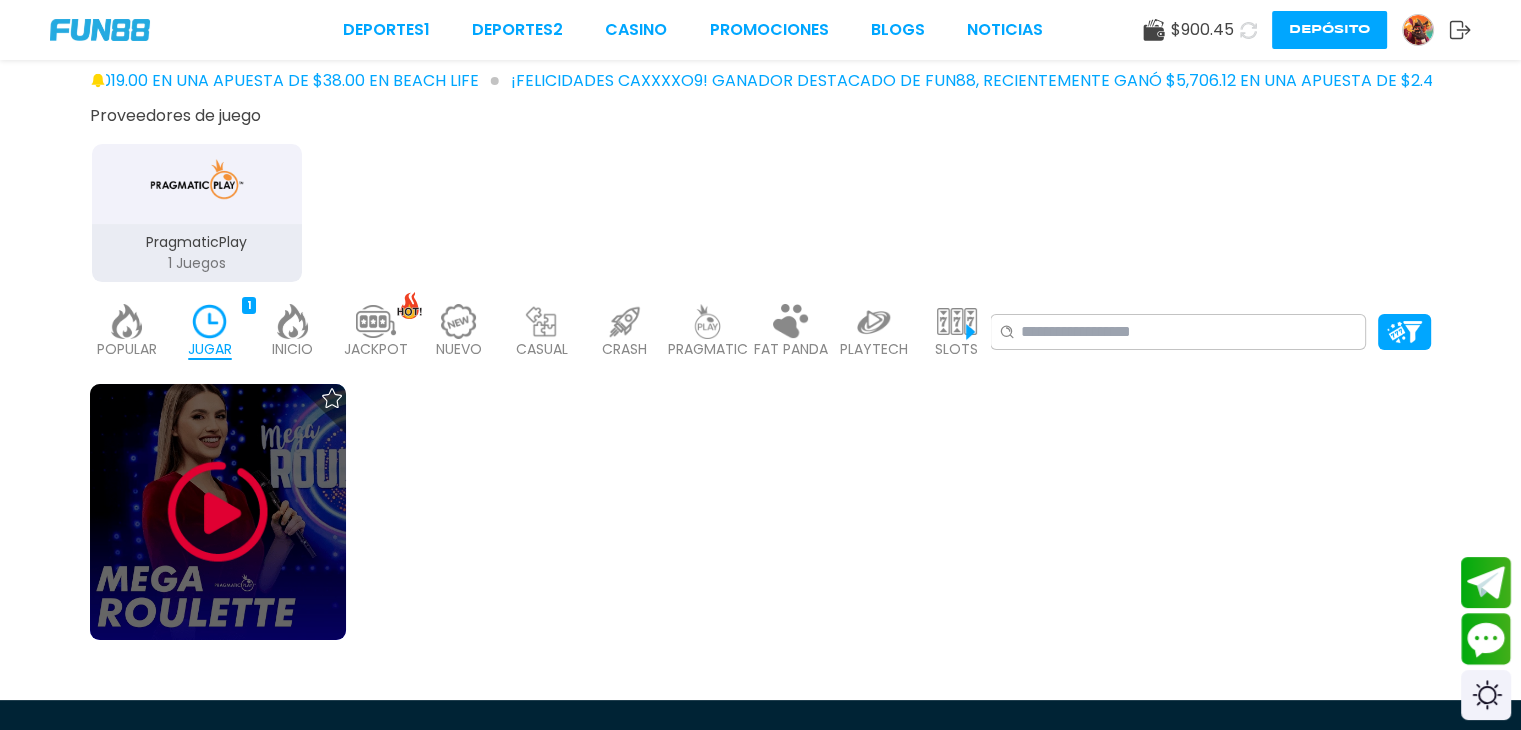 scroll, scrollTop: 300, scrollLeft: 0, axis: vertical 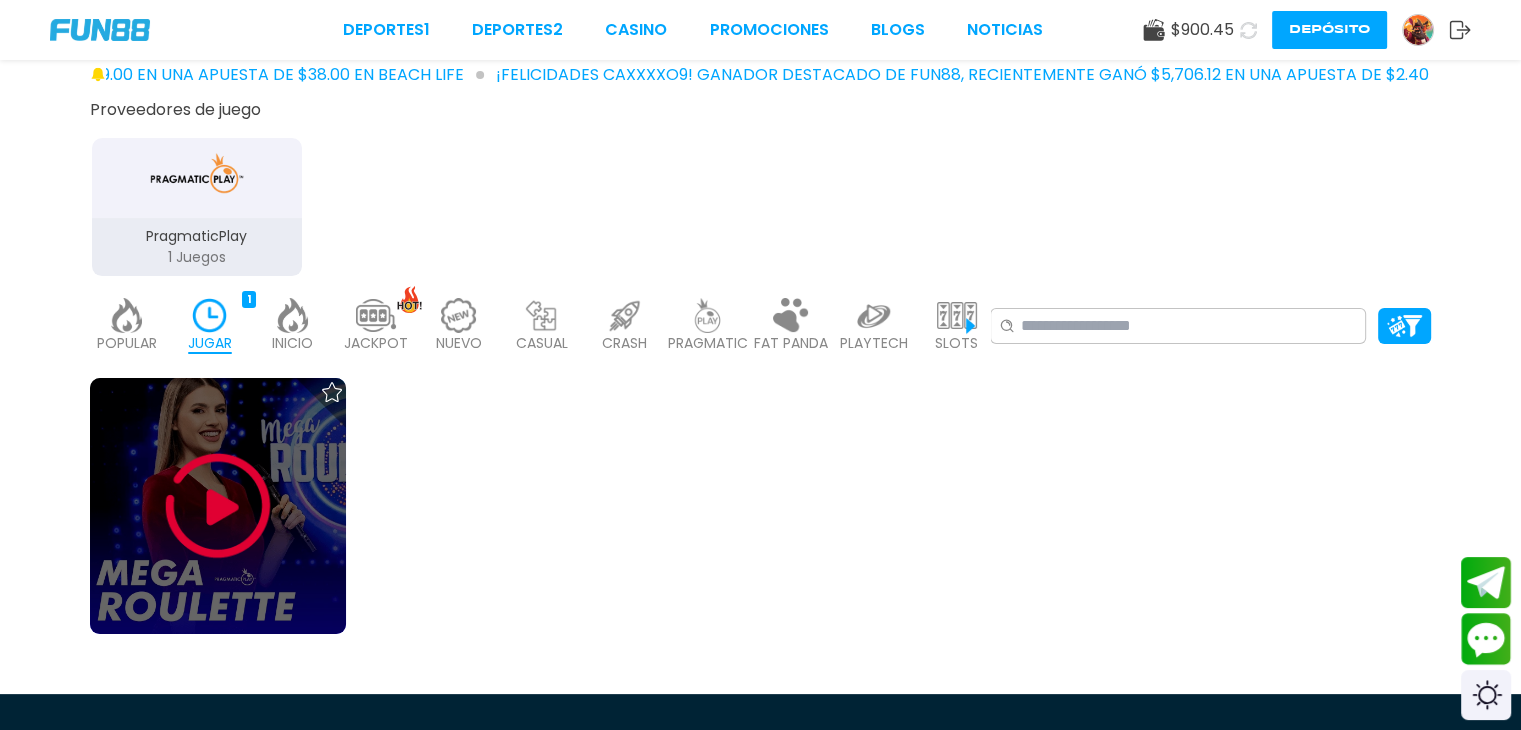 click at bounding box center (218, 506) 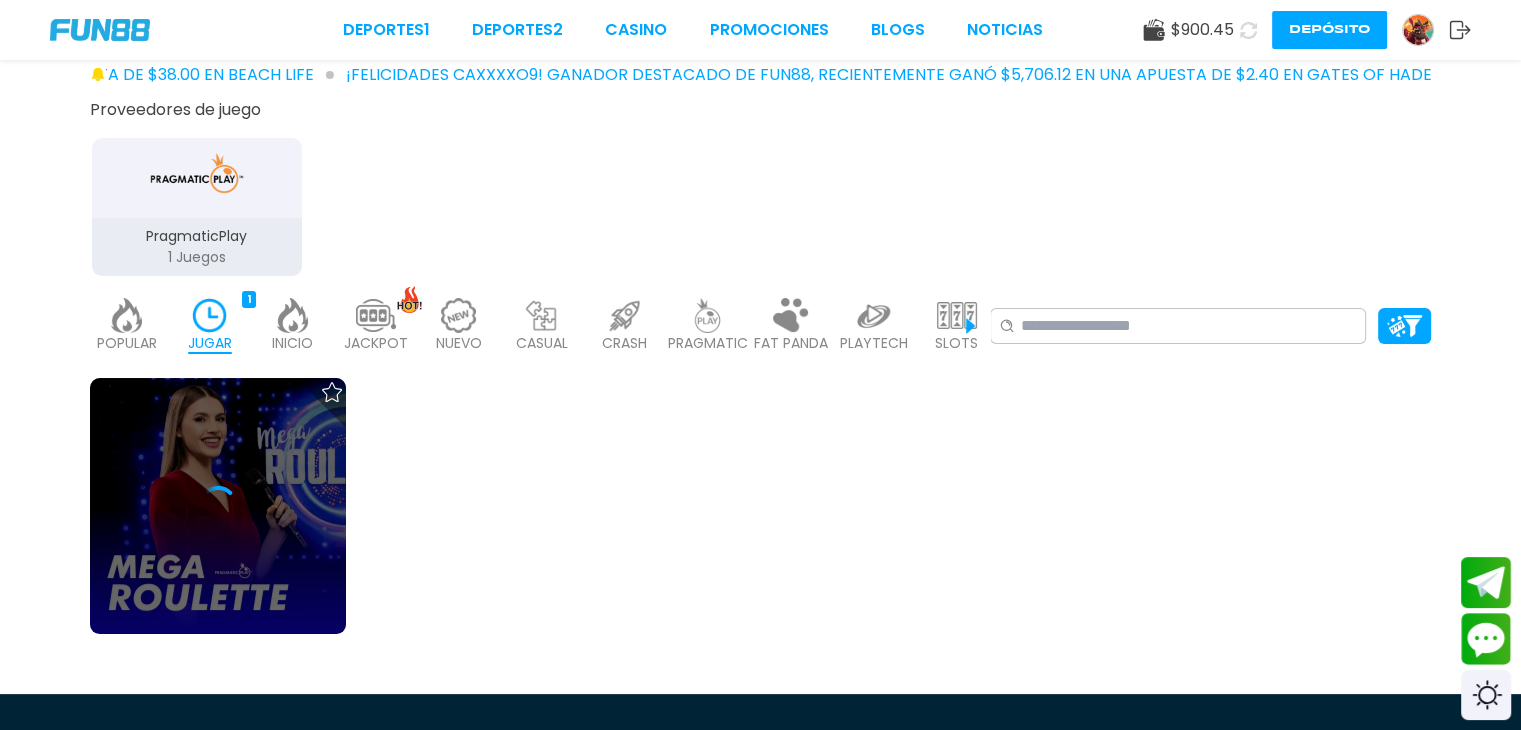 scroll, scrollTop: 0, scrollLeft: 0, axis: both 